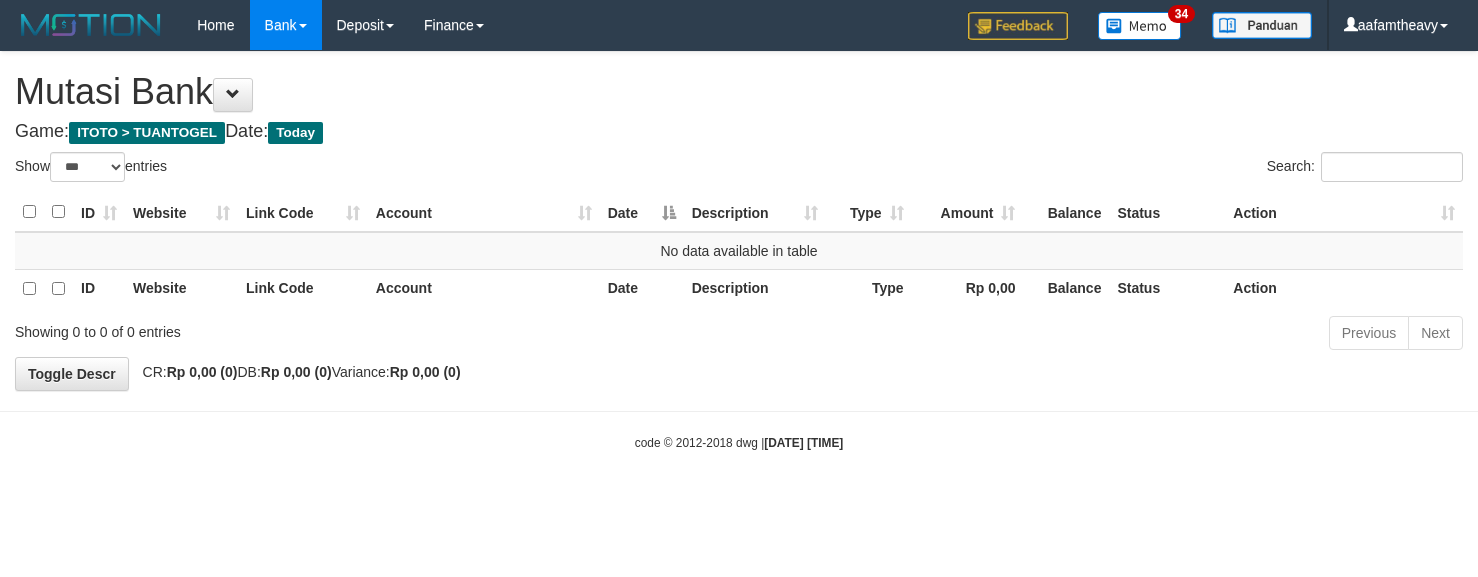 select on "***" 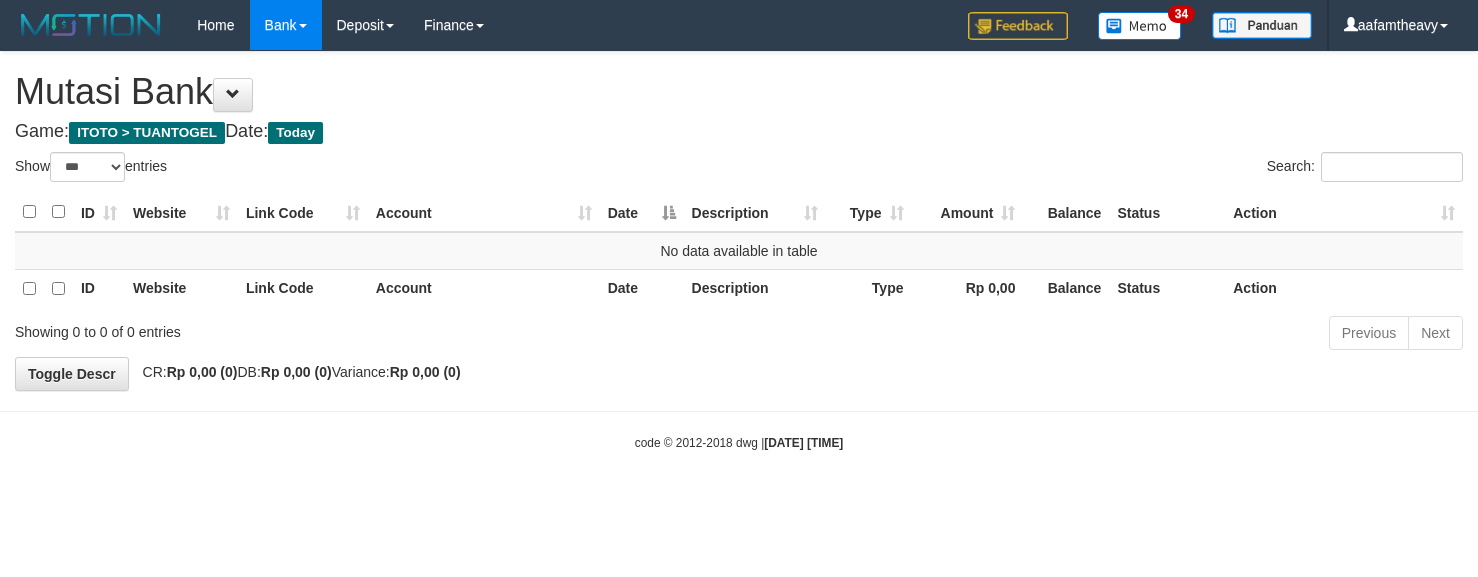 scroll, scrollTop: 0, scrollLeft: 0, axis: both 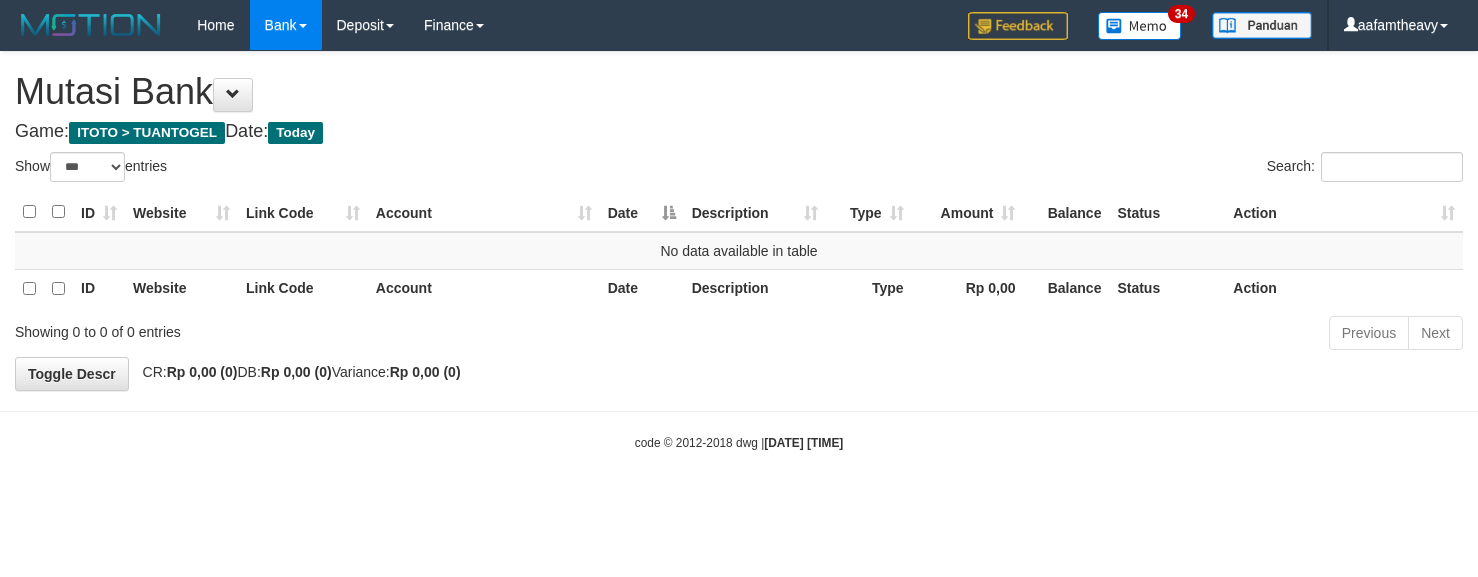 select on "***" 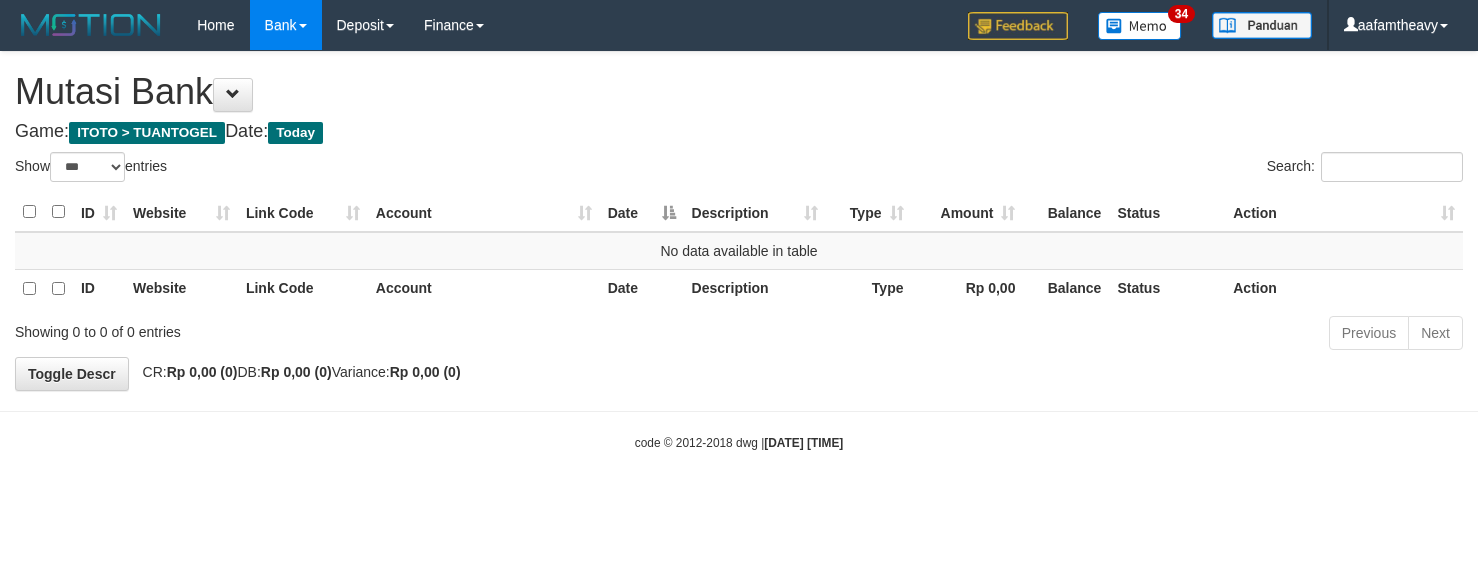 scroll, scrollTop: 0, scrollLeft: 0, axis: both 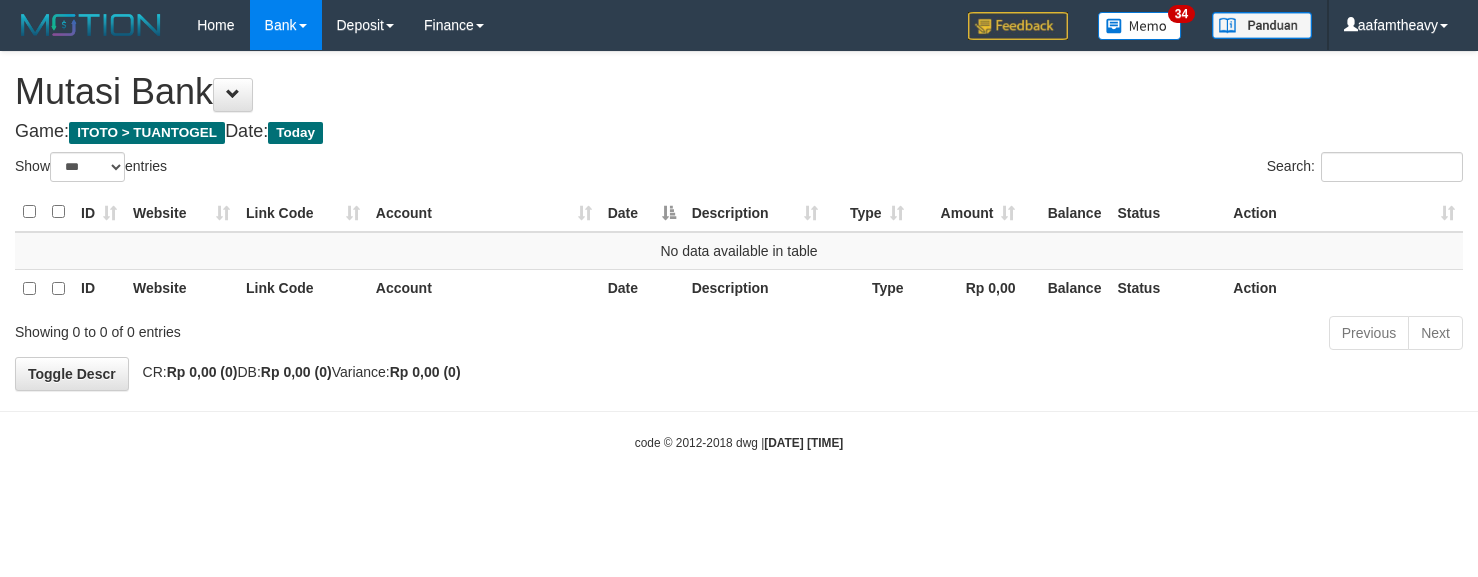 select on "***" 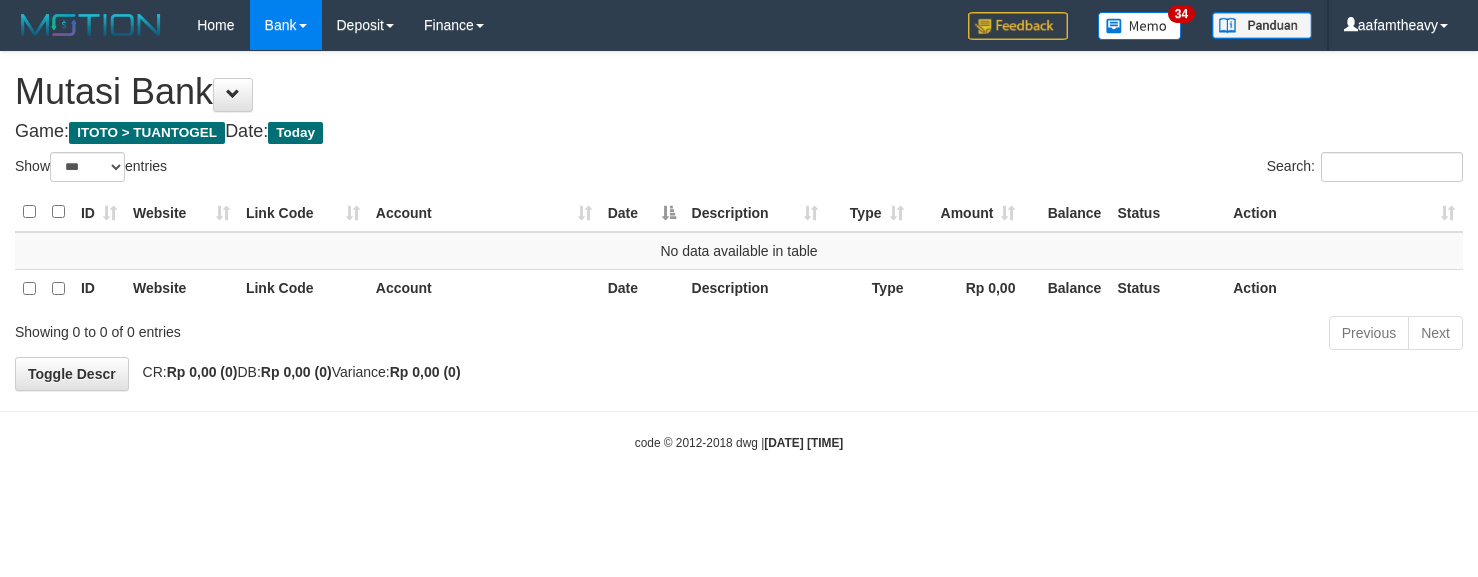 scroll, scrollTop: 0, scrollLeft: 0, axis: both 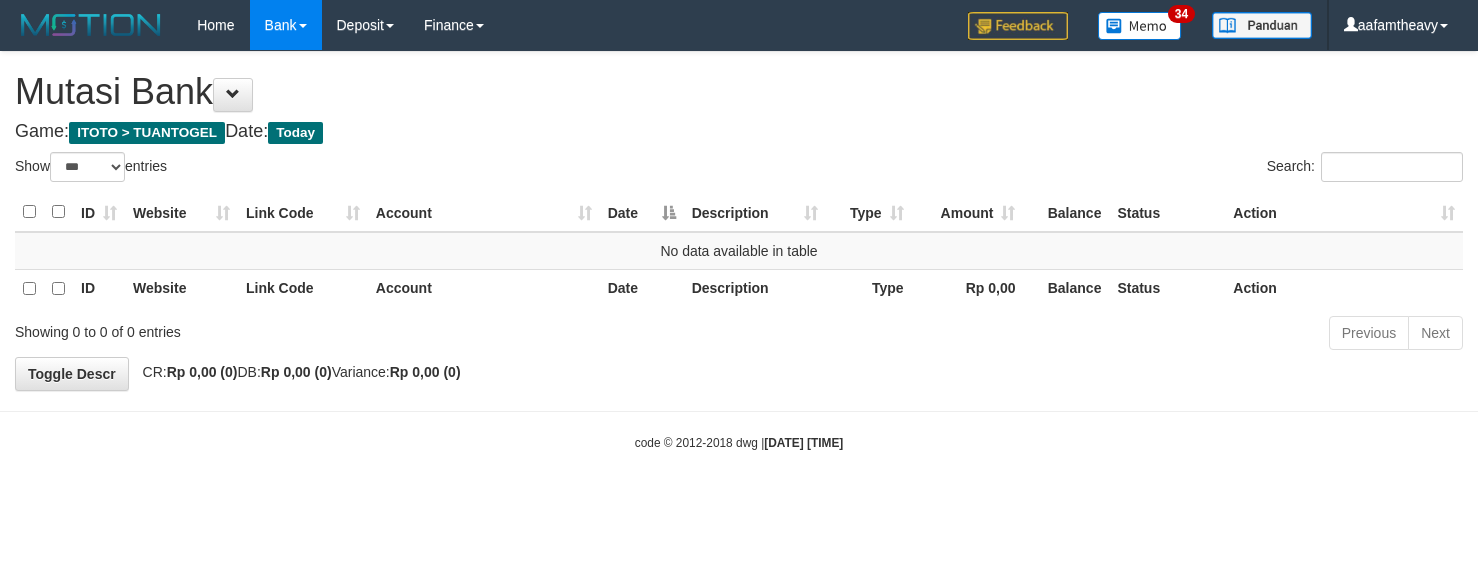 select on "***" 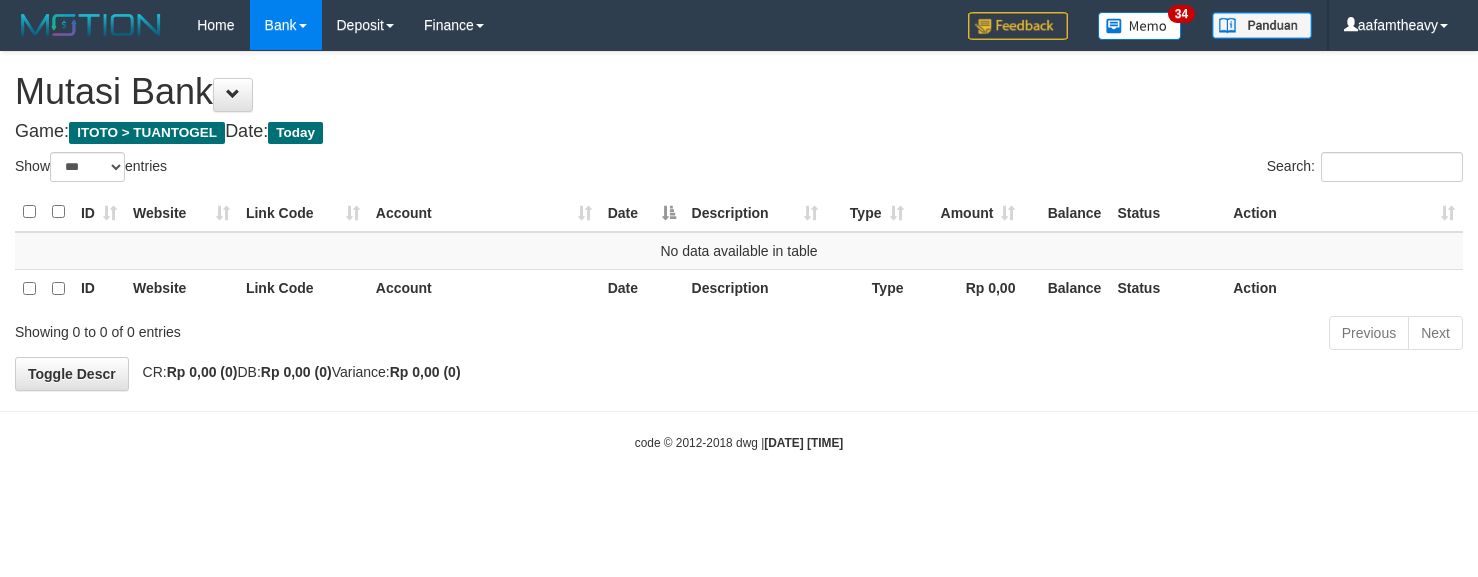 scroll, scrollTop: 0, scrollLeft: 0, axis: both 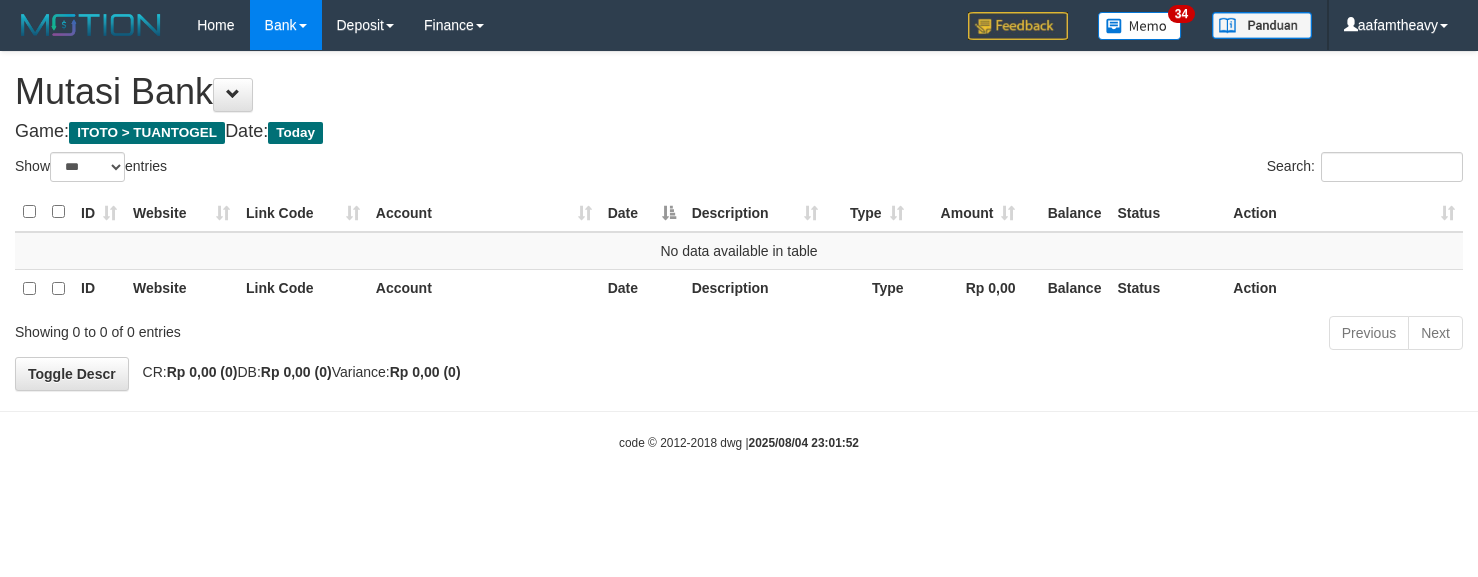select on "***" 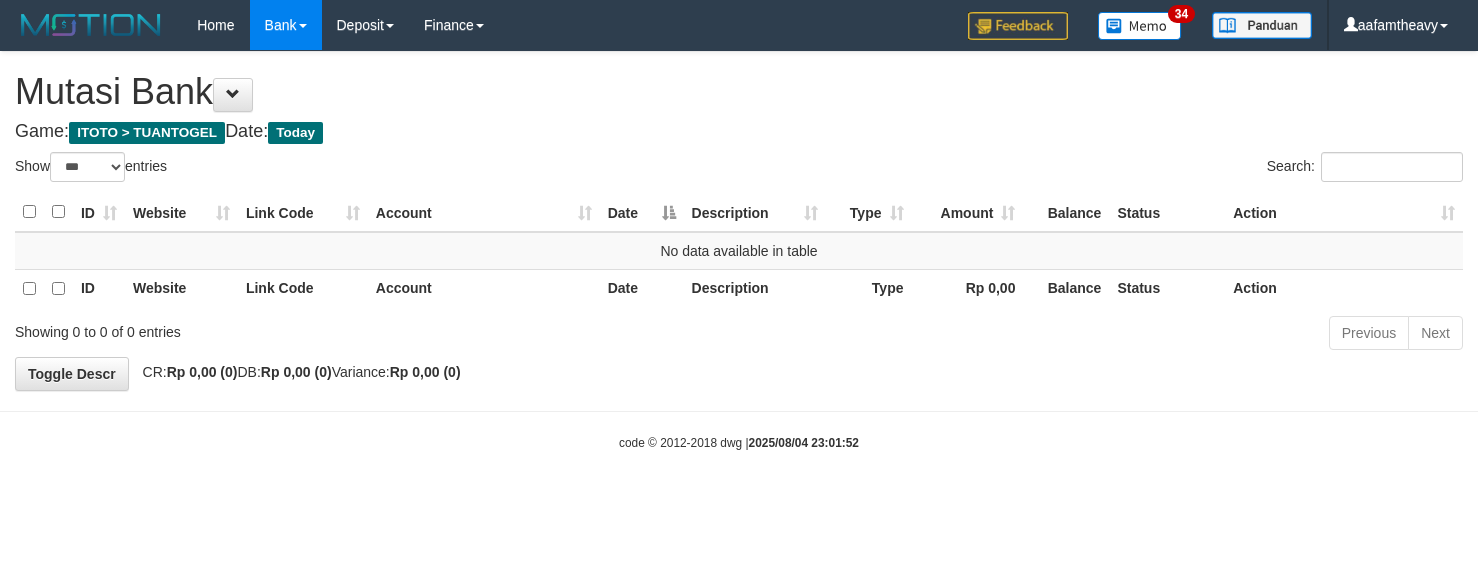 scroll, scrollTop: 0, scrollLeft: 0, axis: both 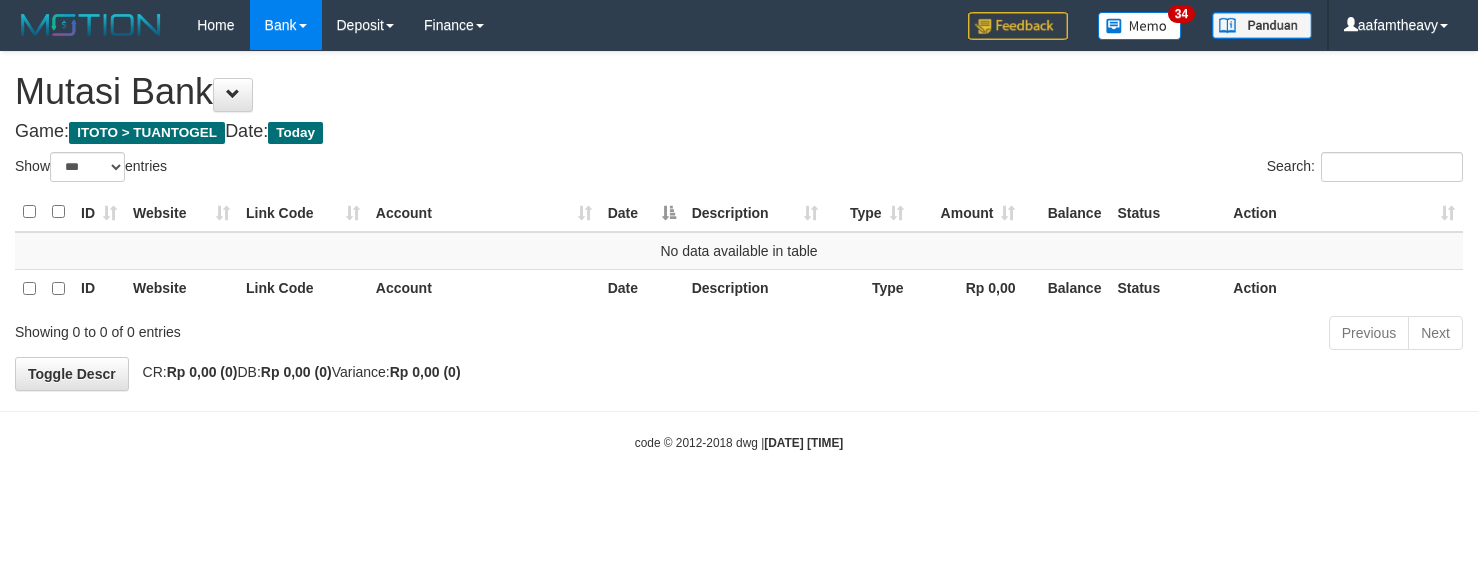 select on "***" 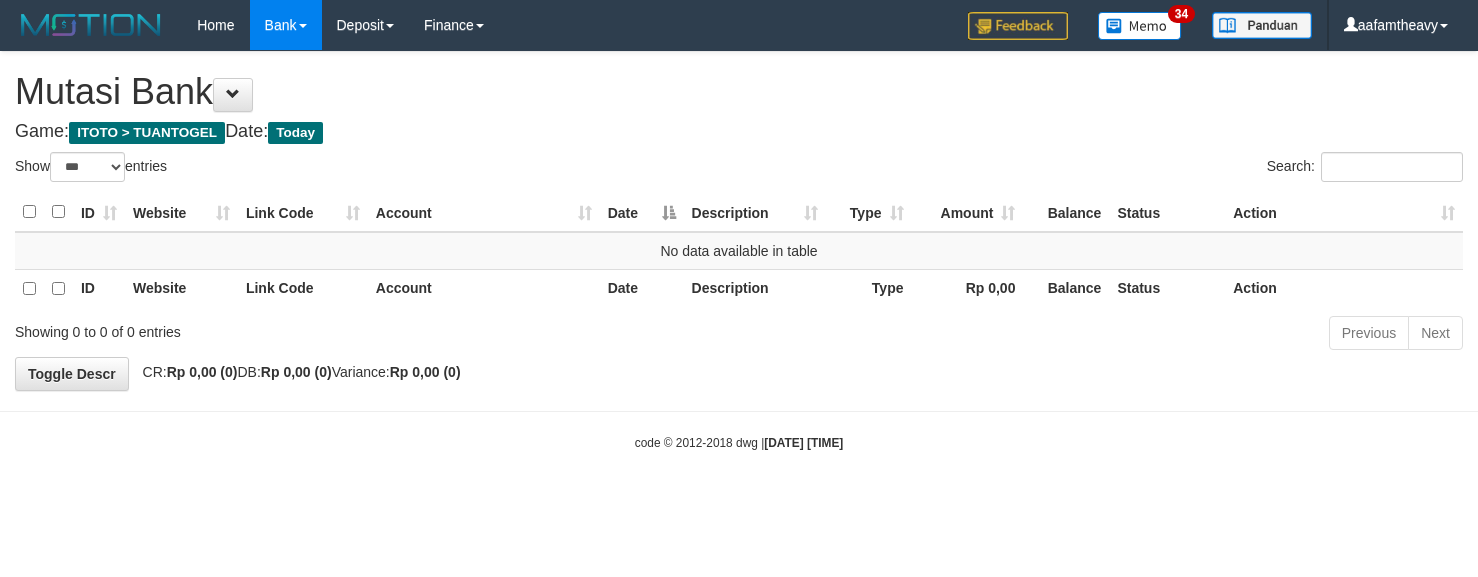 scroll, scrollTop: 0, scrollLeft: 0, axis: both 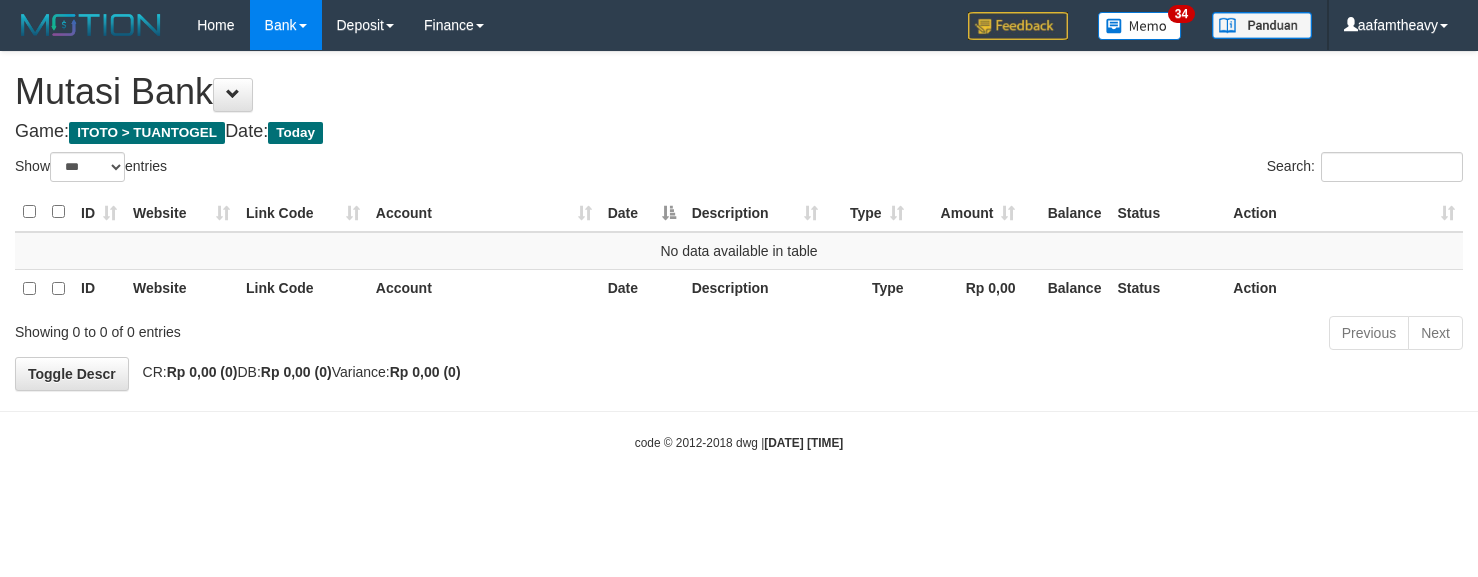 select on "***" 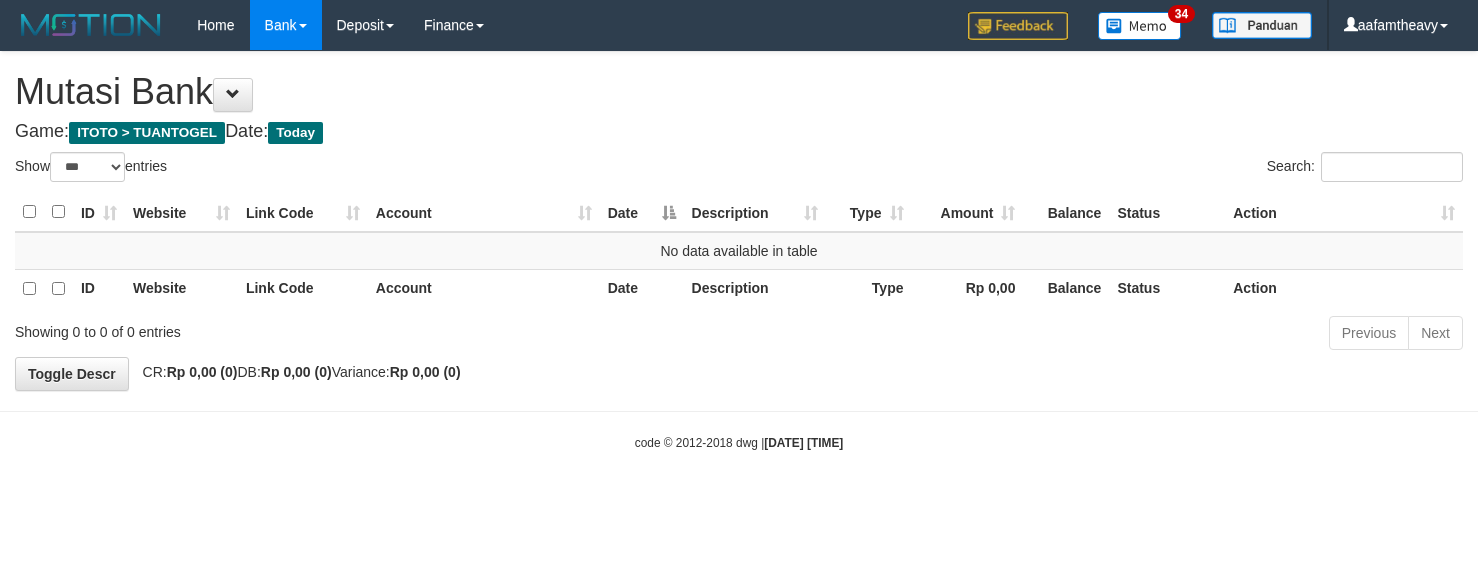 scroll, scrollTop: 0, scrollLeft: 0, axis: both 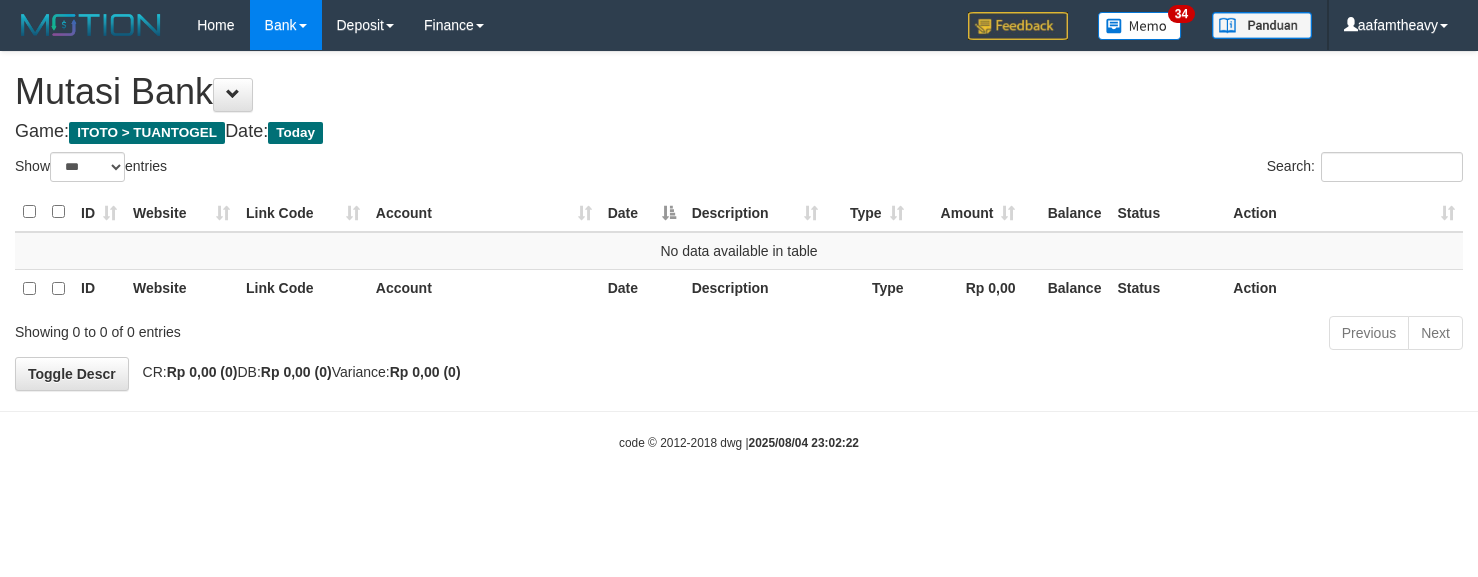 select on "***" 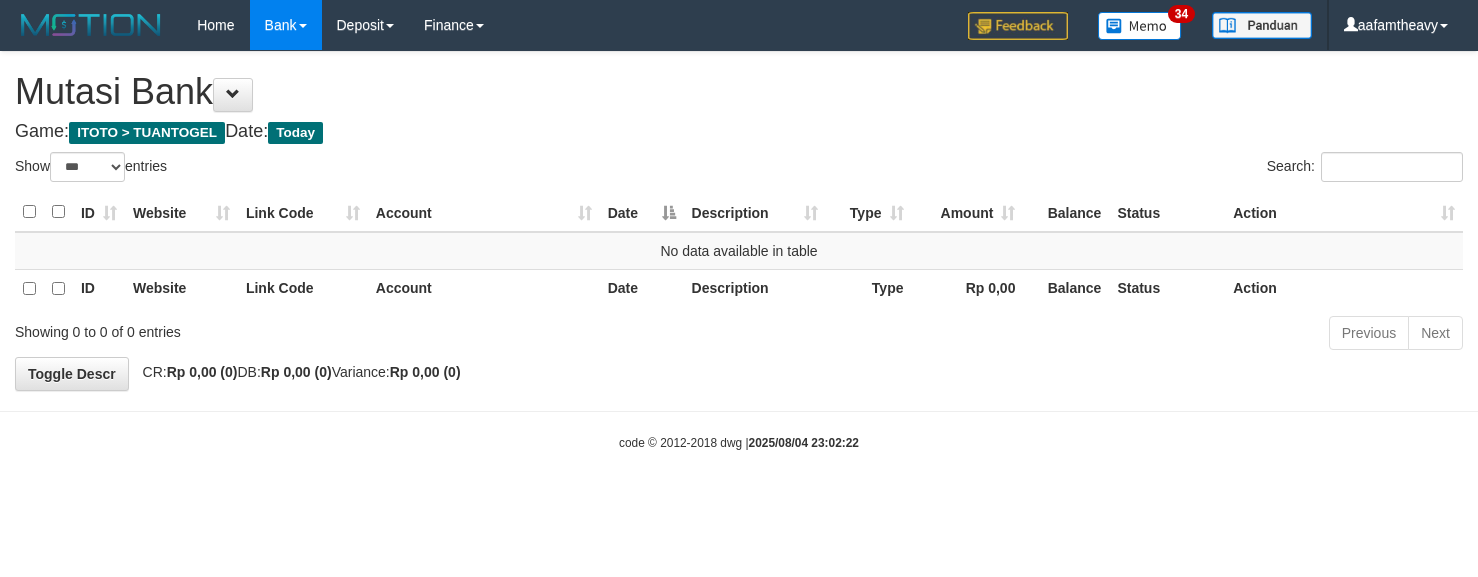scroll, scrollTop: 0, scrollLeft: 0, axis: both 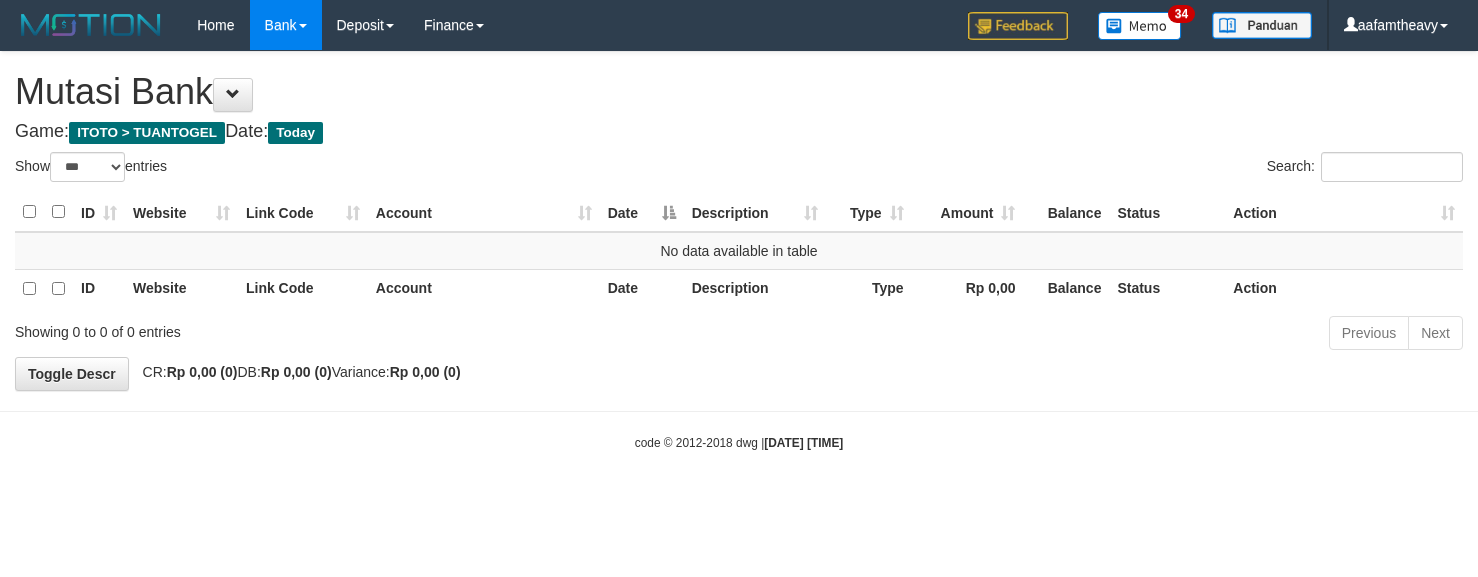 select on "***" 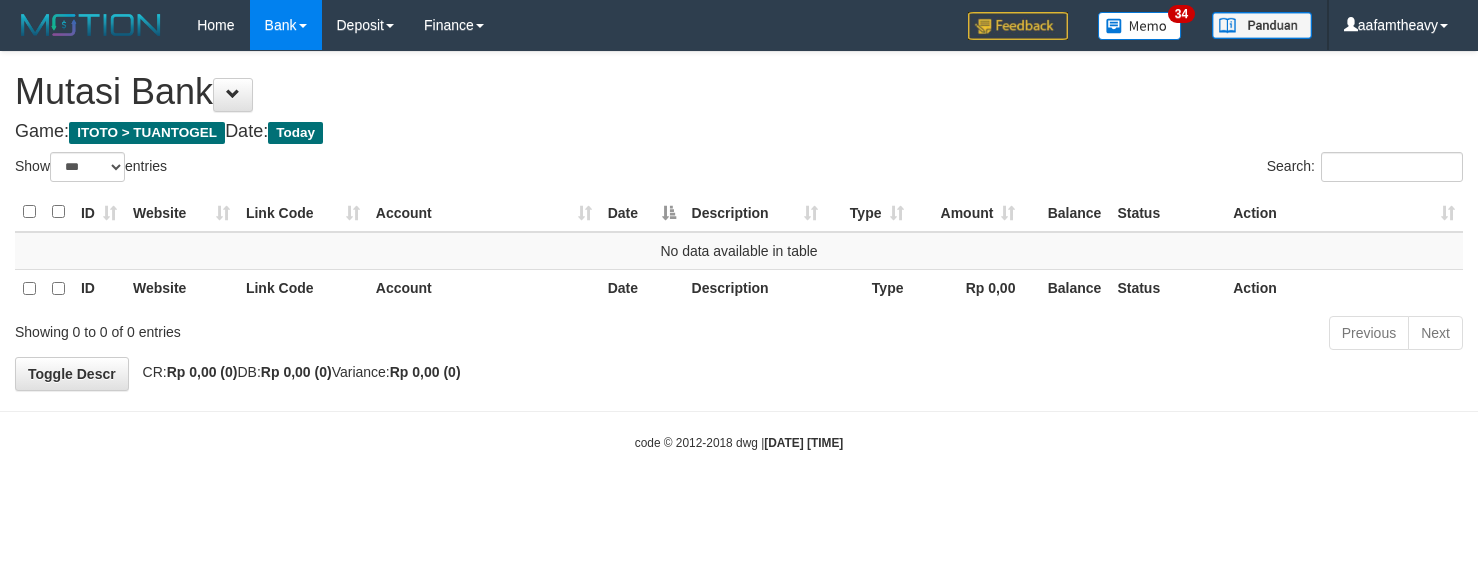 scroll, scrollTop: 0, scrollLeft: 0, axis: both 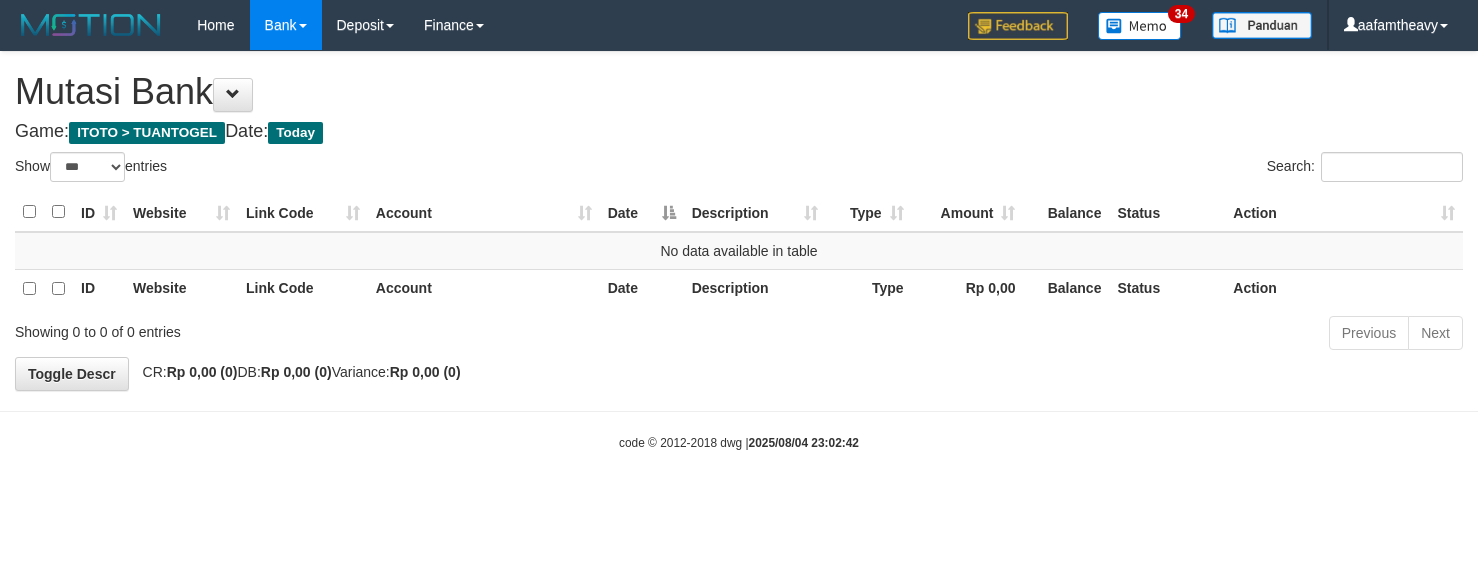 select on "***" 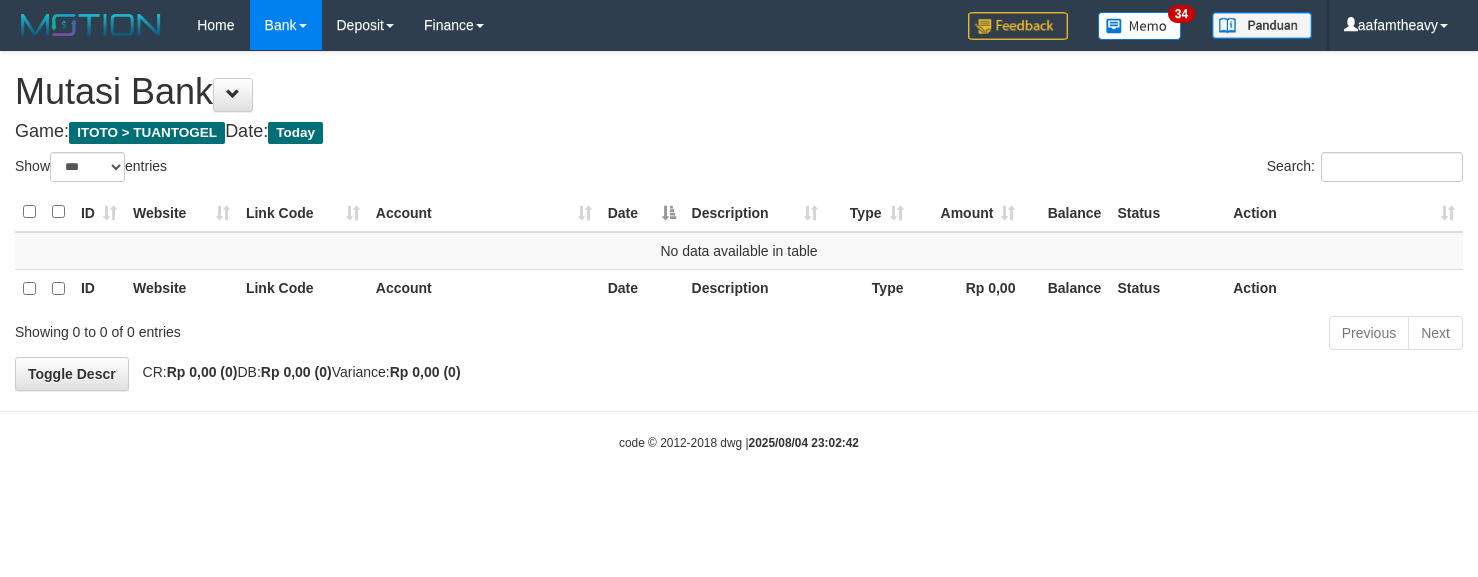 scroll, scrollTop: 0, scrollLeft: 0, axis: both 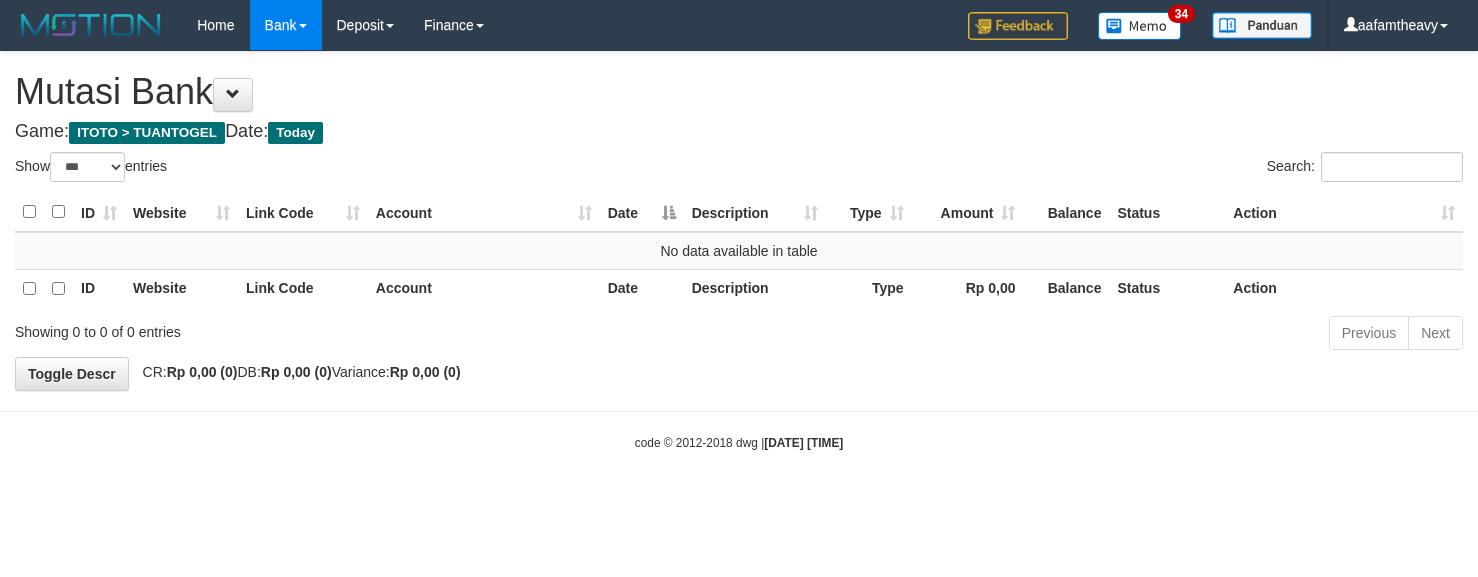 select on "***" 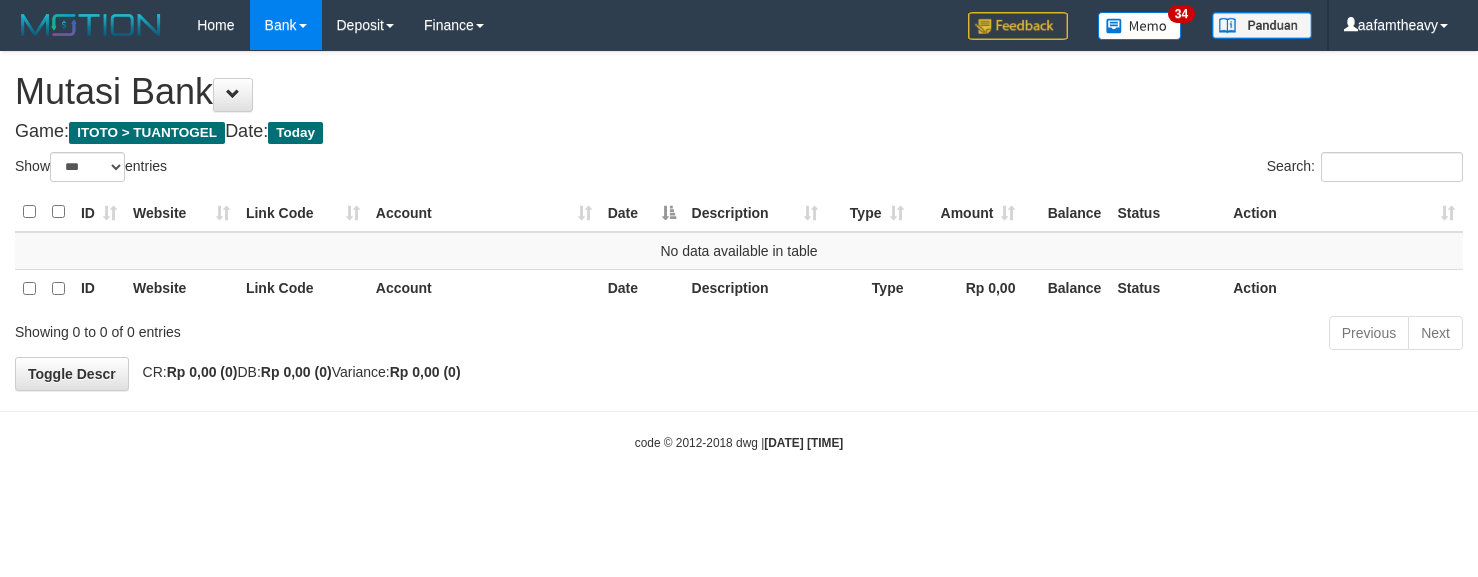 scroll, scrollTop: 0, scrollLeft: 0, axis: both 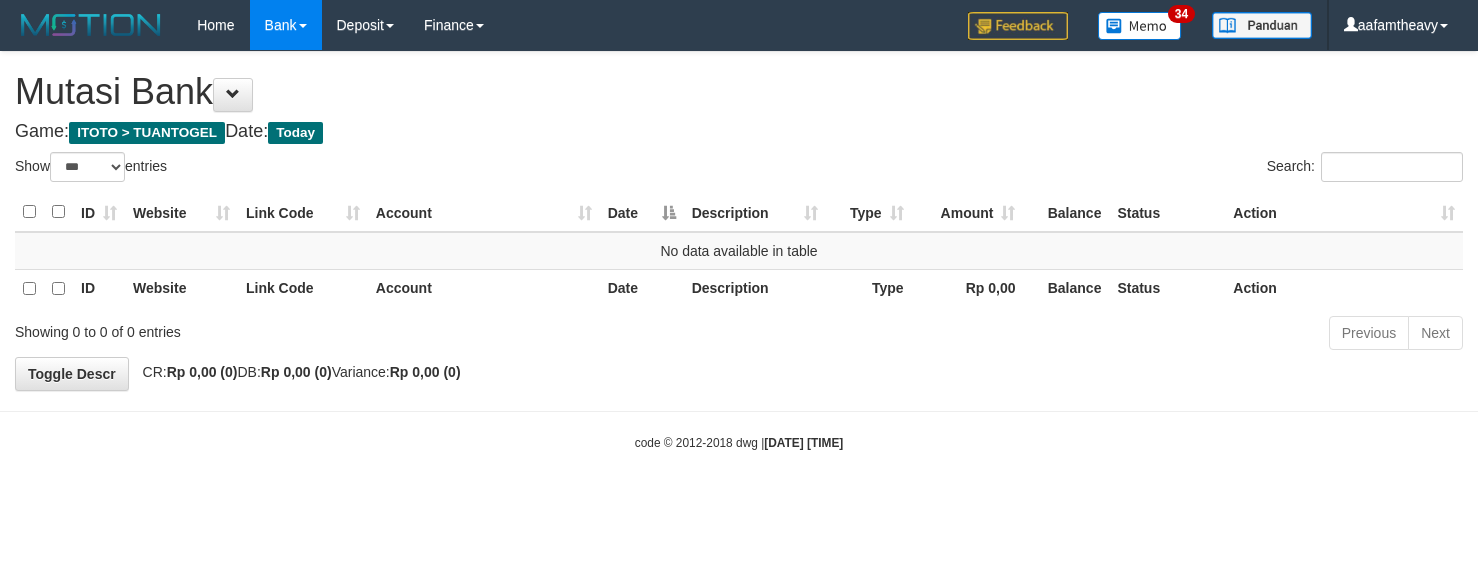 select on "***" 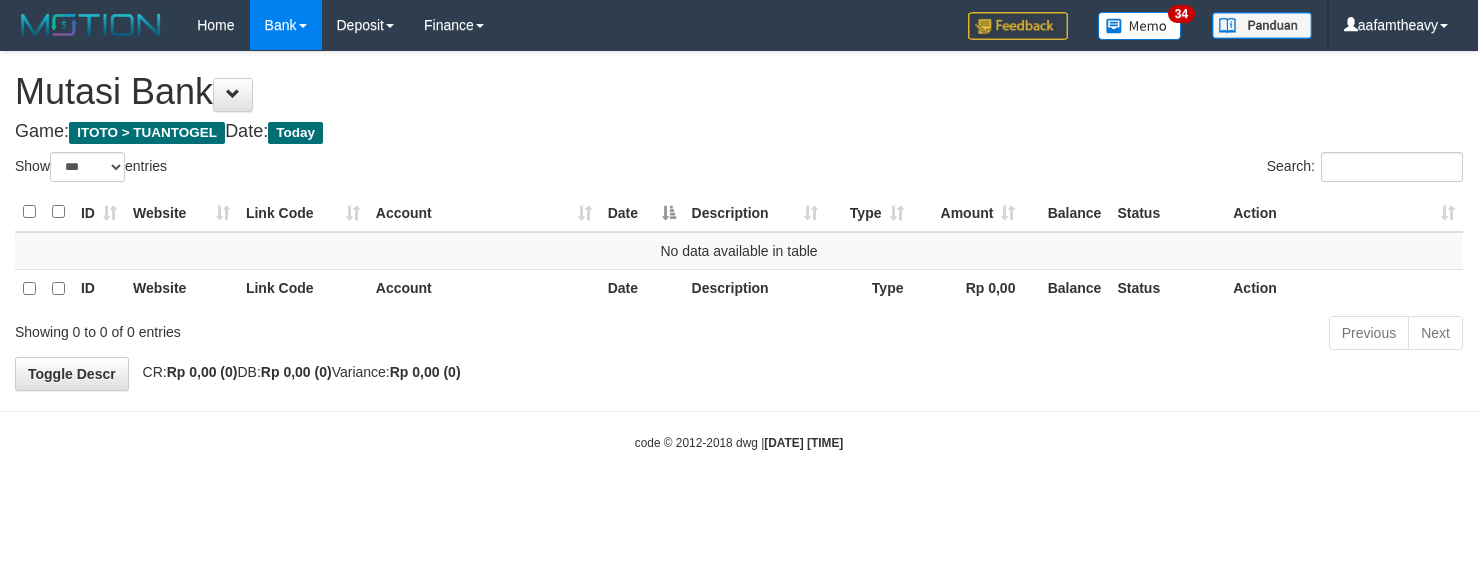 scroll, scrollTop: 0, scrollLeft: 0, axis: both 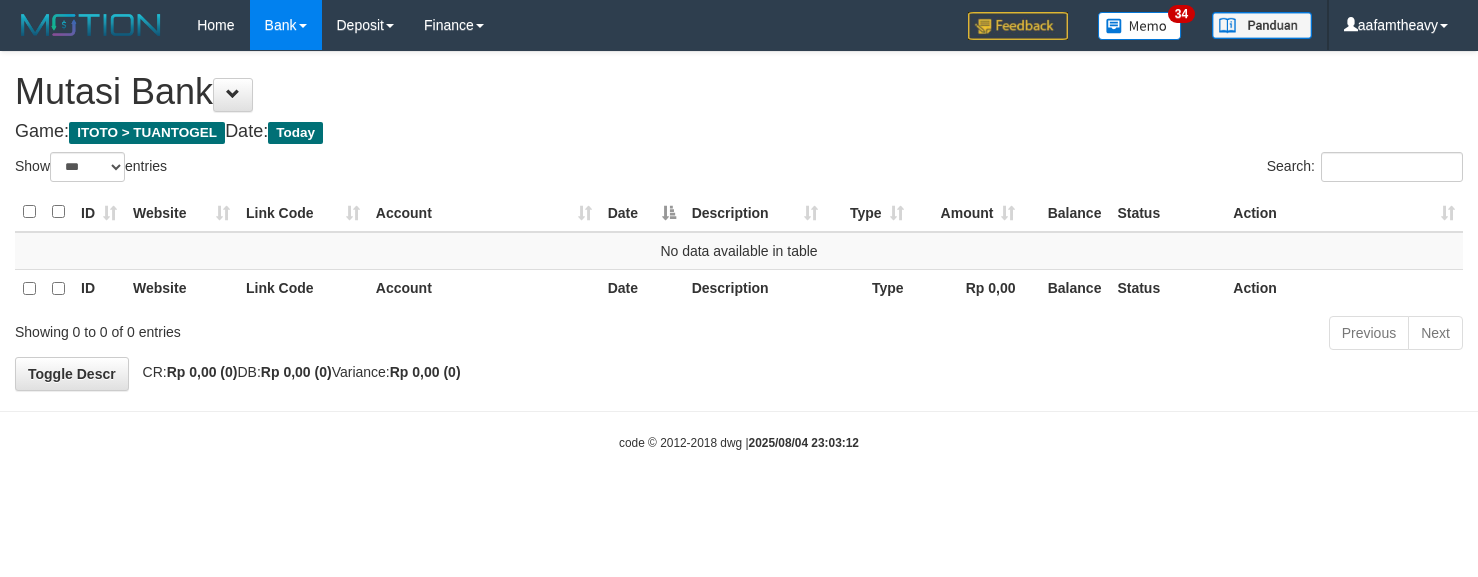 select on "***" 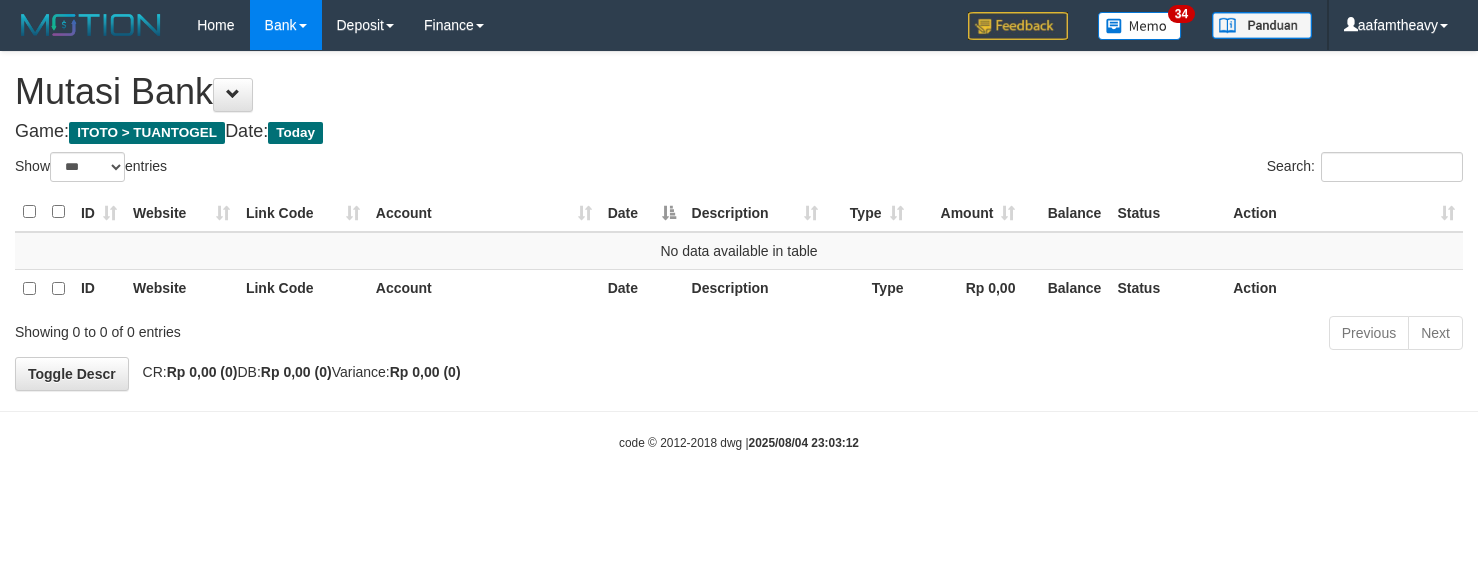 scroll, scrollTop: 0, scrollLeft: 0, axis: both 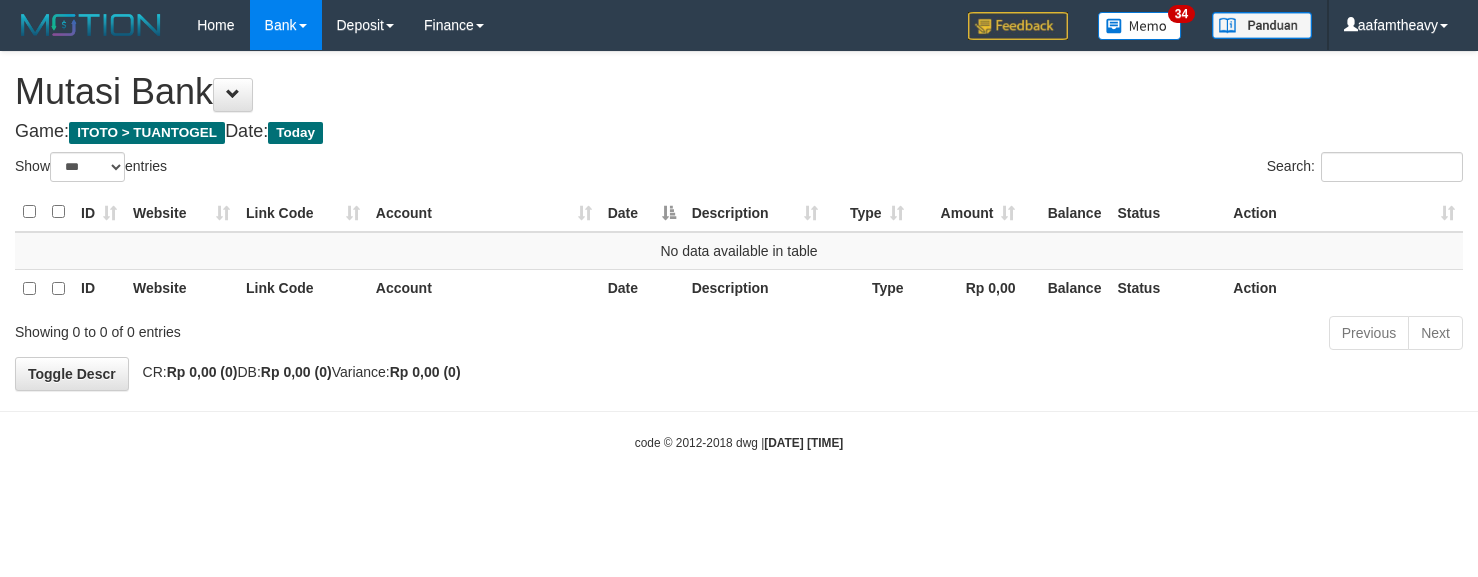 select on "***" 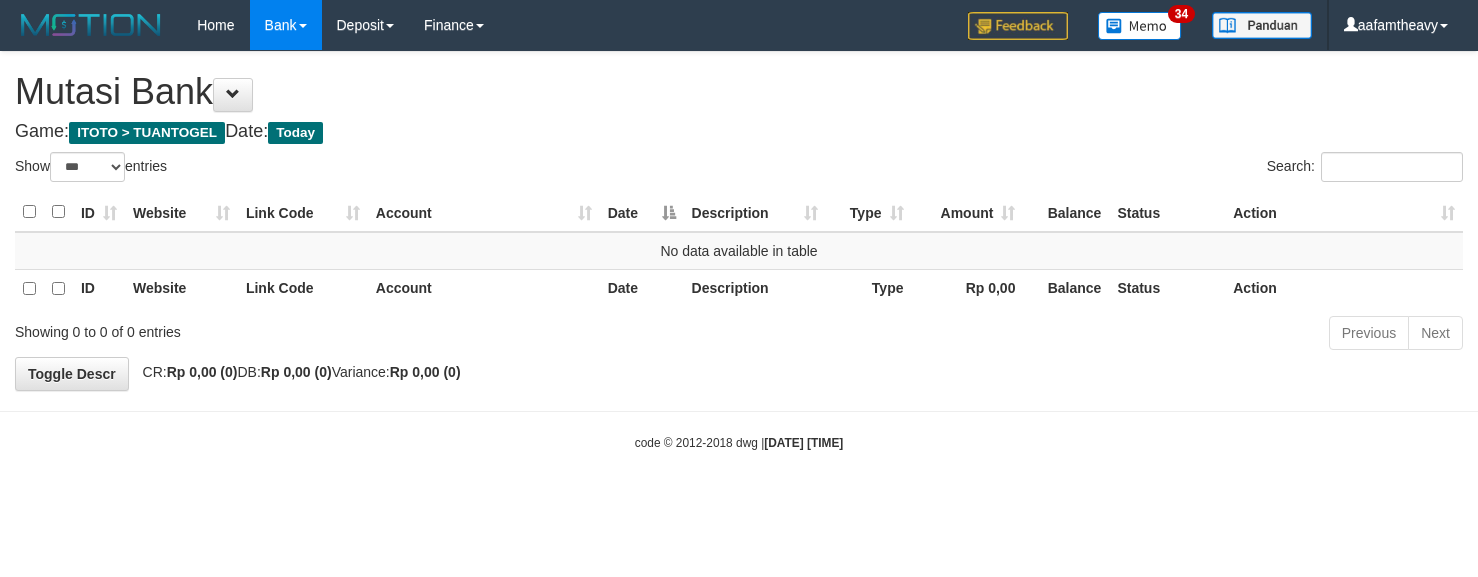 scroll, scrollTop: 0, scrollLeft: 0, axis: both 